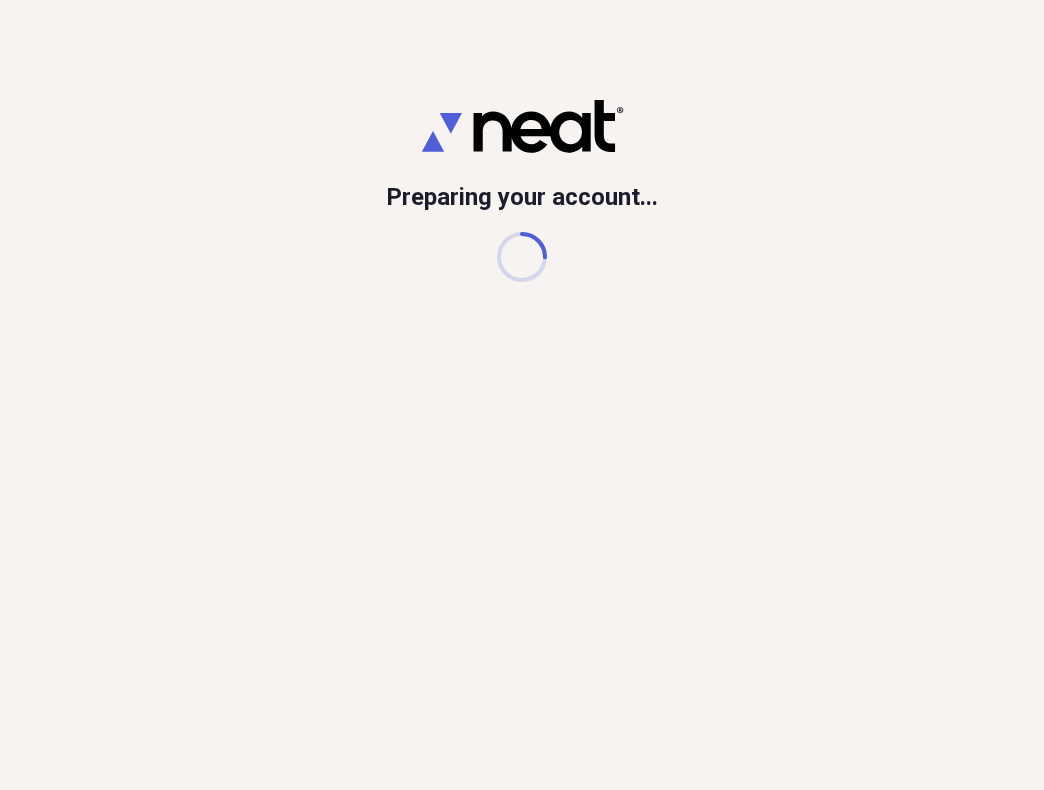 scroll, scrollTop: 0, scrollLeft: 0, axis: both 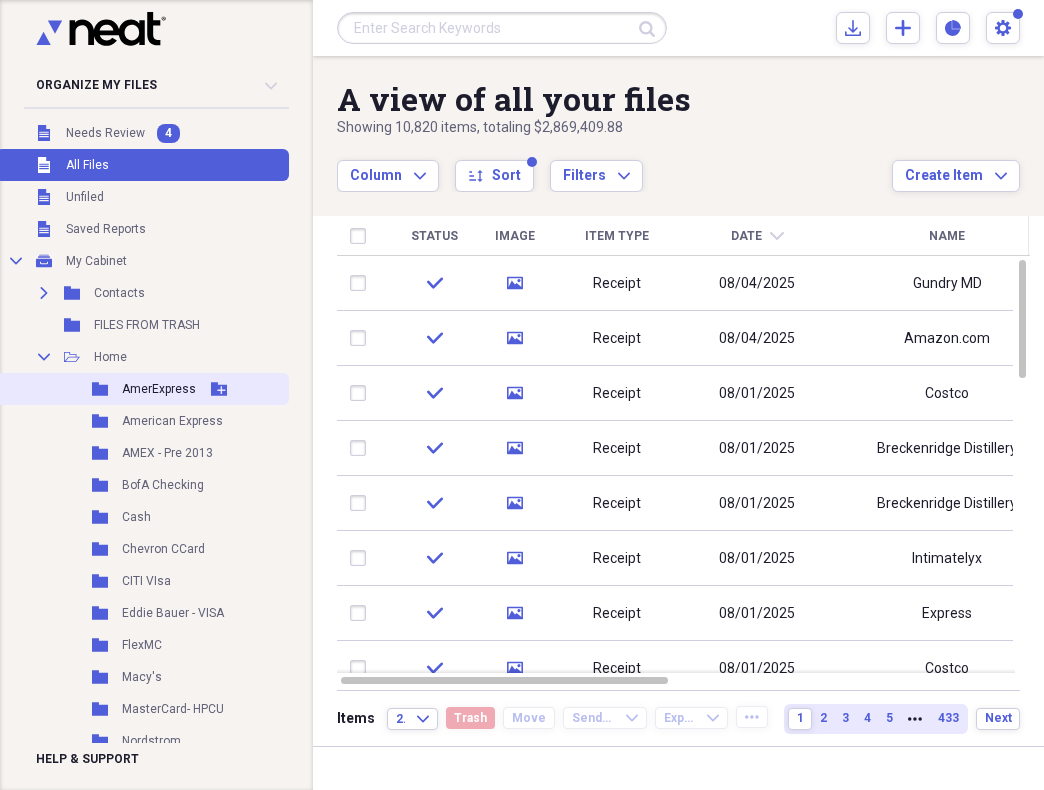 click on "AmerExpress" at bounding box center [159, 389] 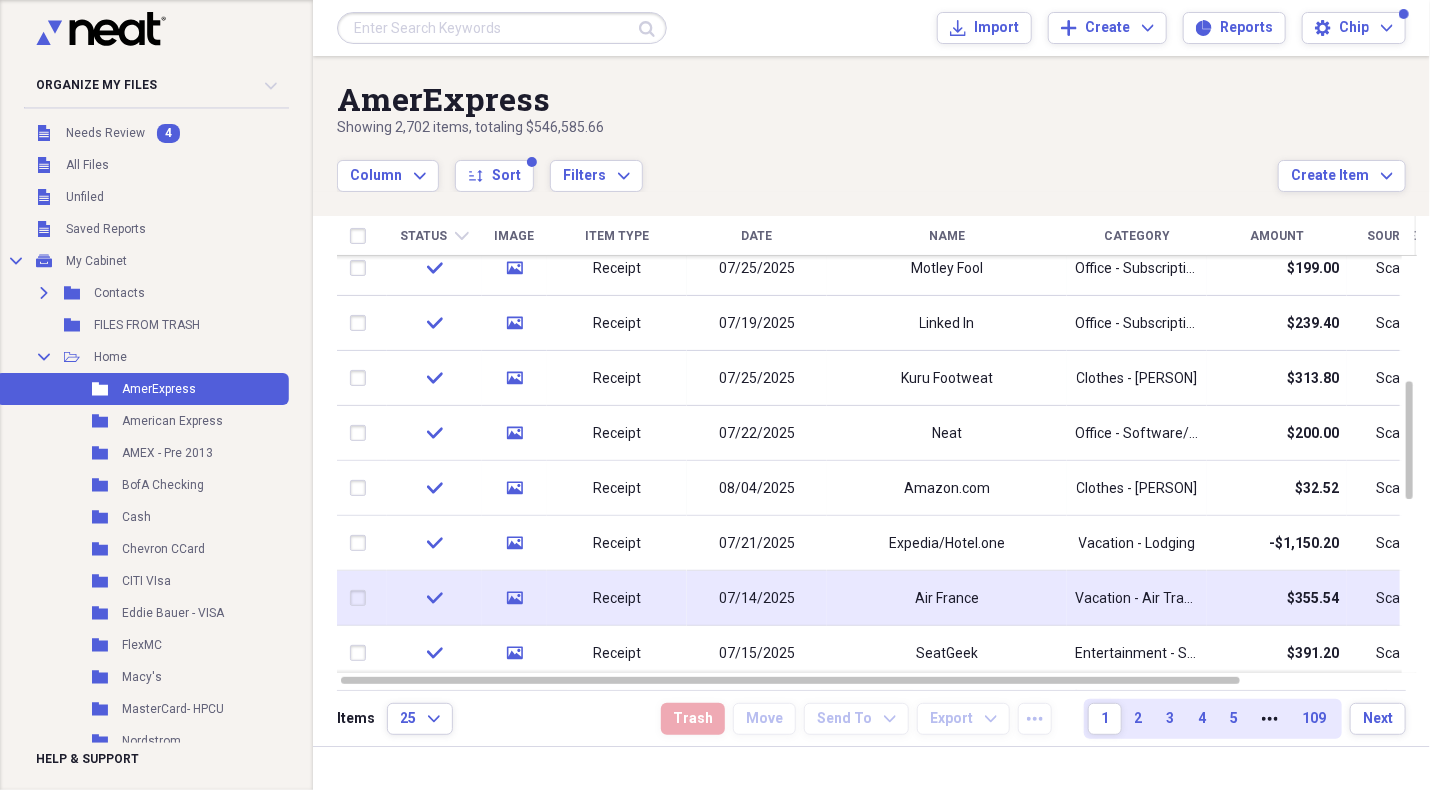 click on "Air France" at bounding box center (947, 598) 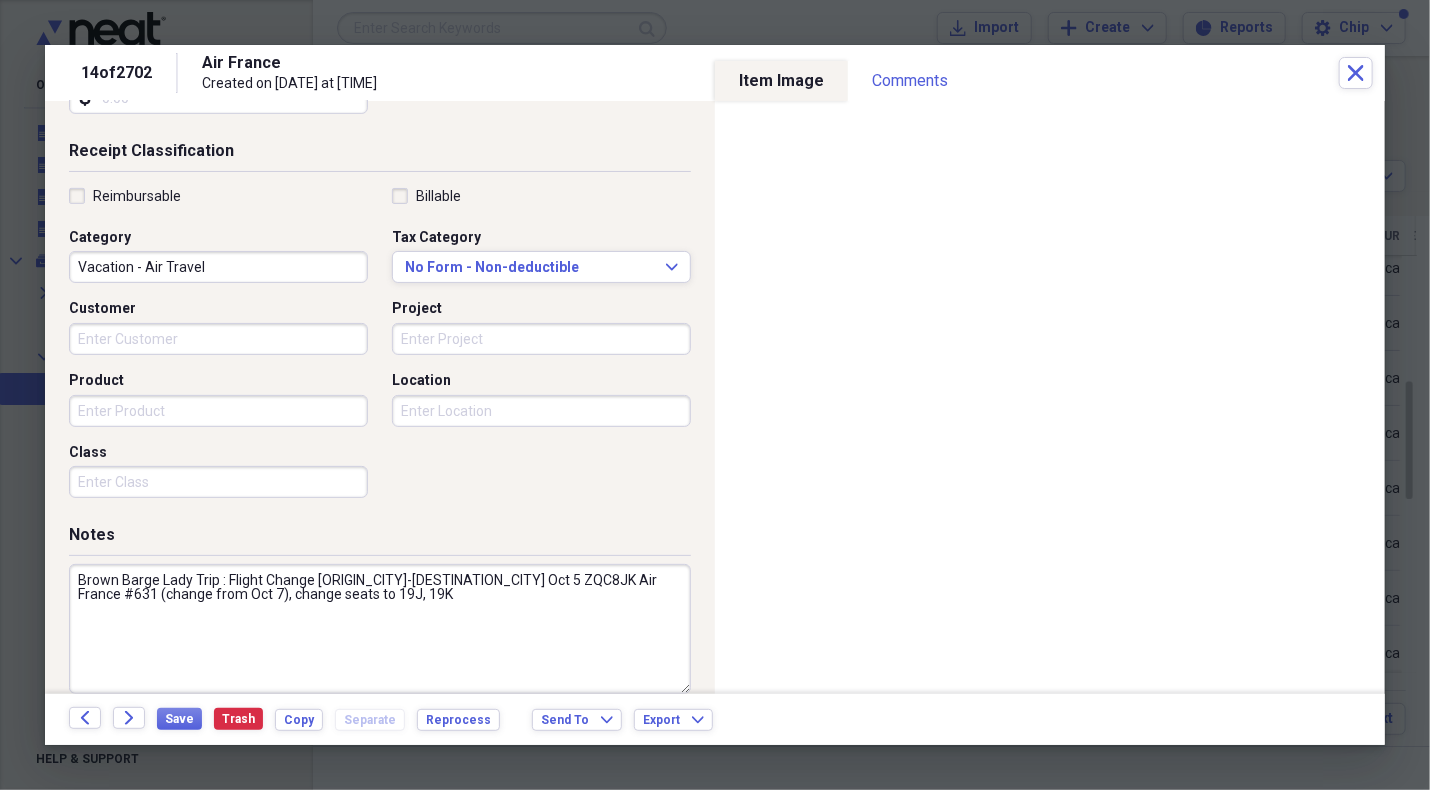 scroll, scrollTop: 416, scrollLeft: 0, axis: vertical 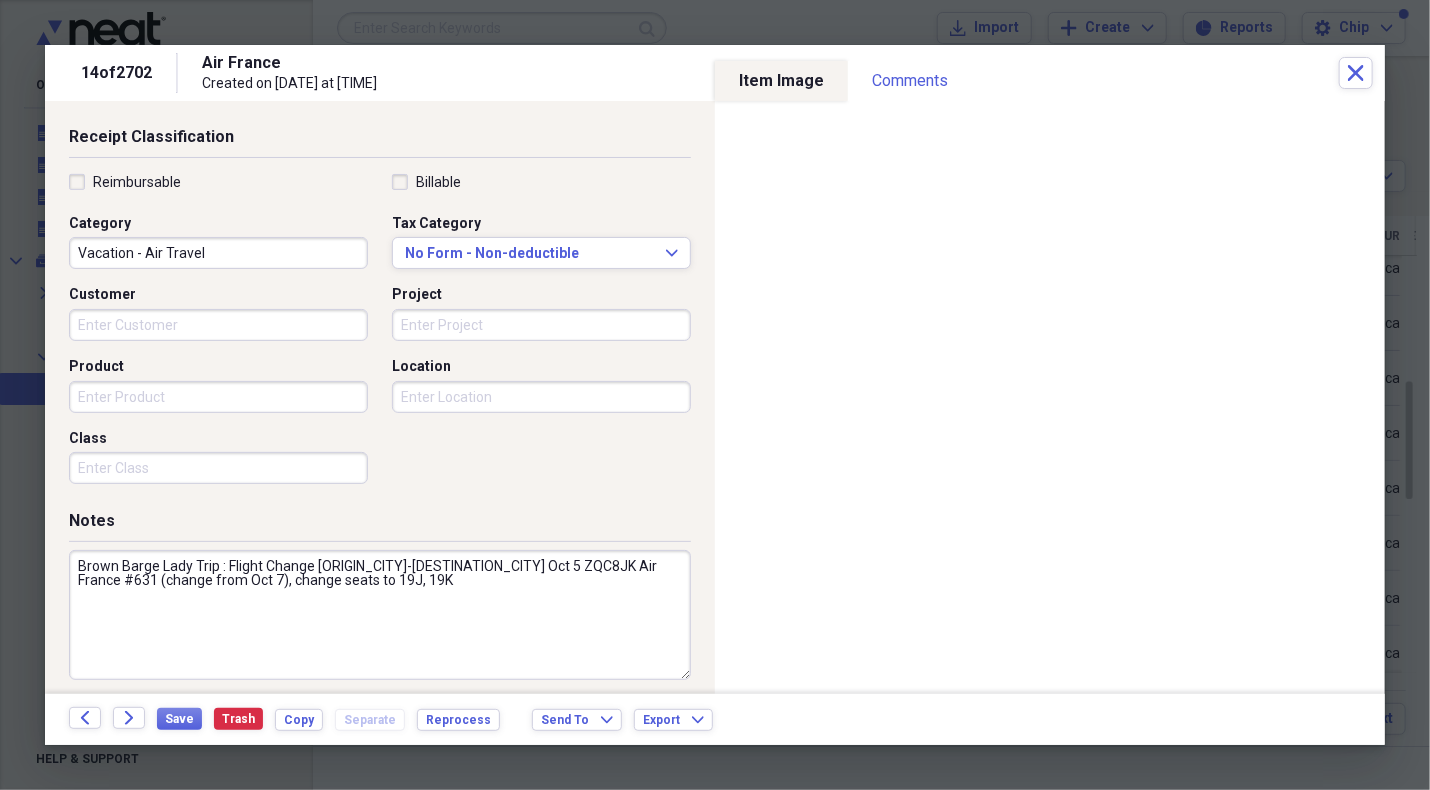 drag, startPoint x: 75, startPoint y: 565, endPoint x: 423, endPoint y: 577, distance: 348.20685 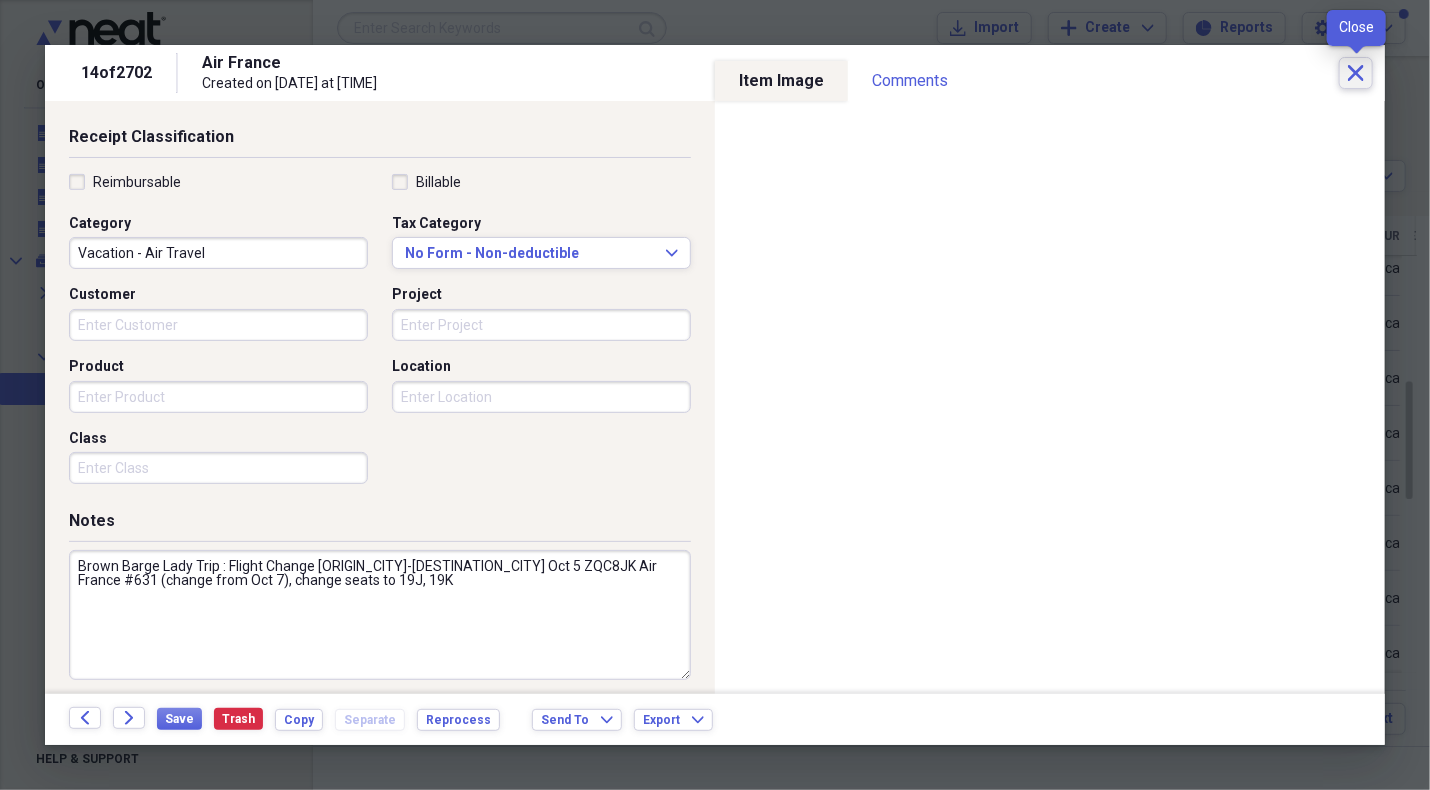 click 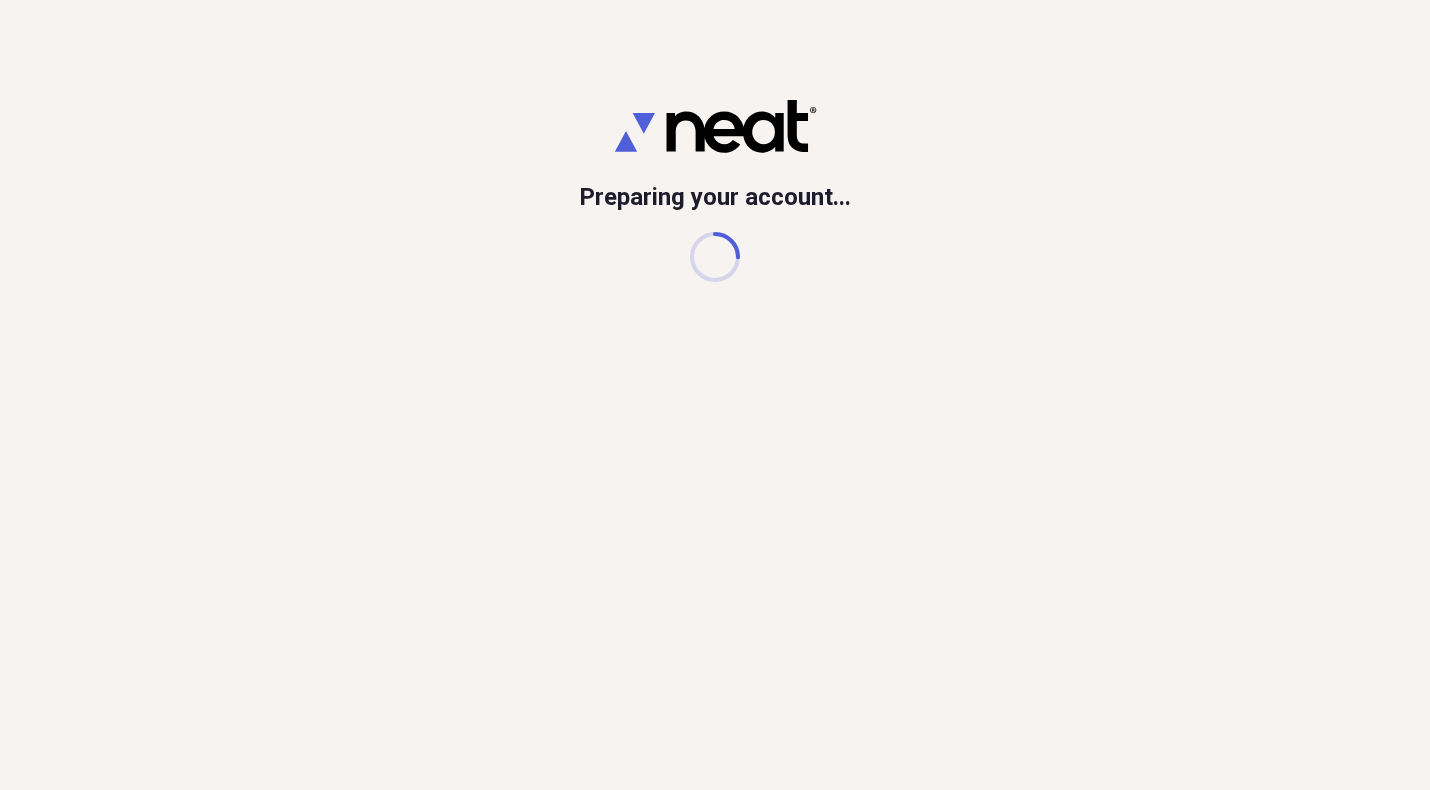 scroll, scrollTop: 0, scrollLeft: 0, axis: both 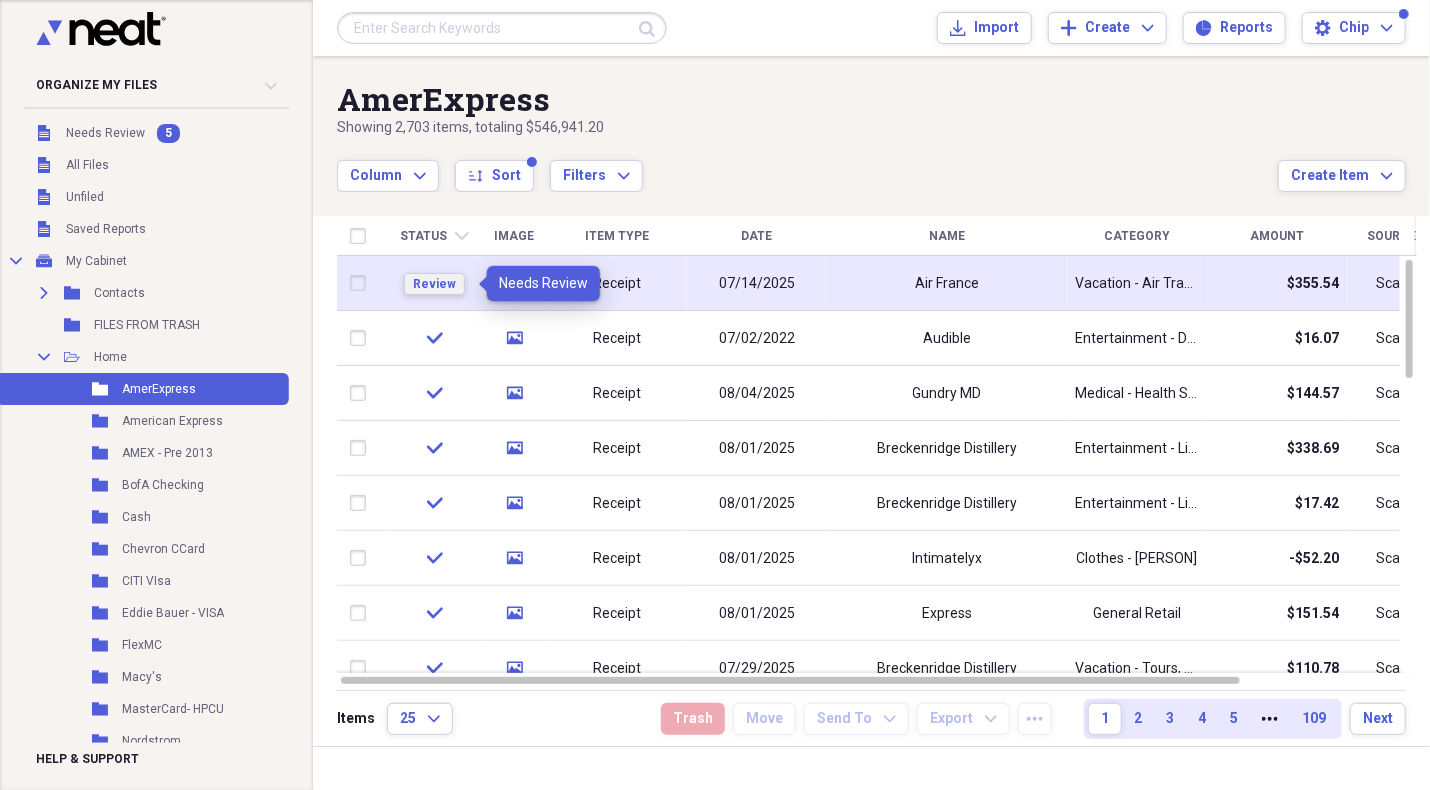 click on "Review" at bounding box center (434, 284) 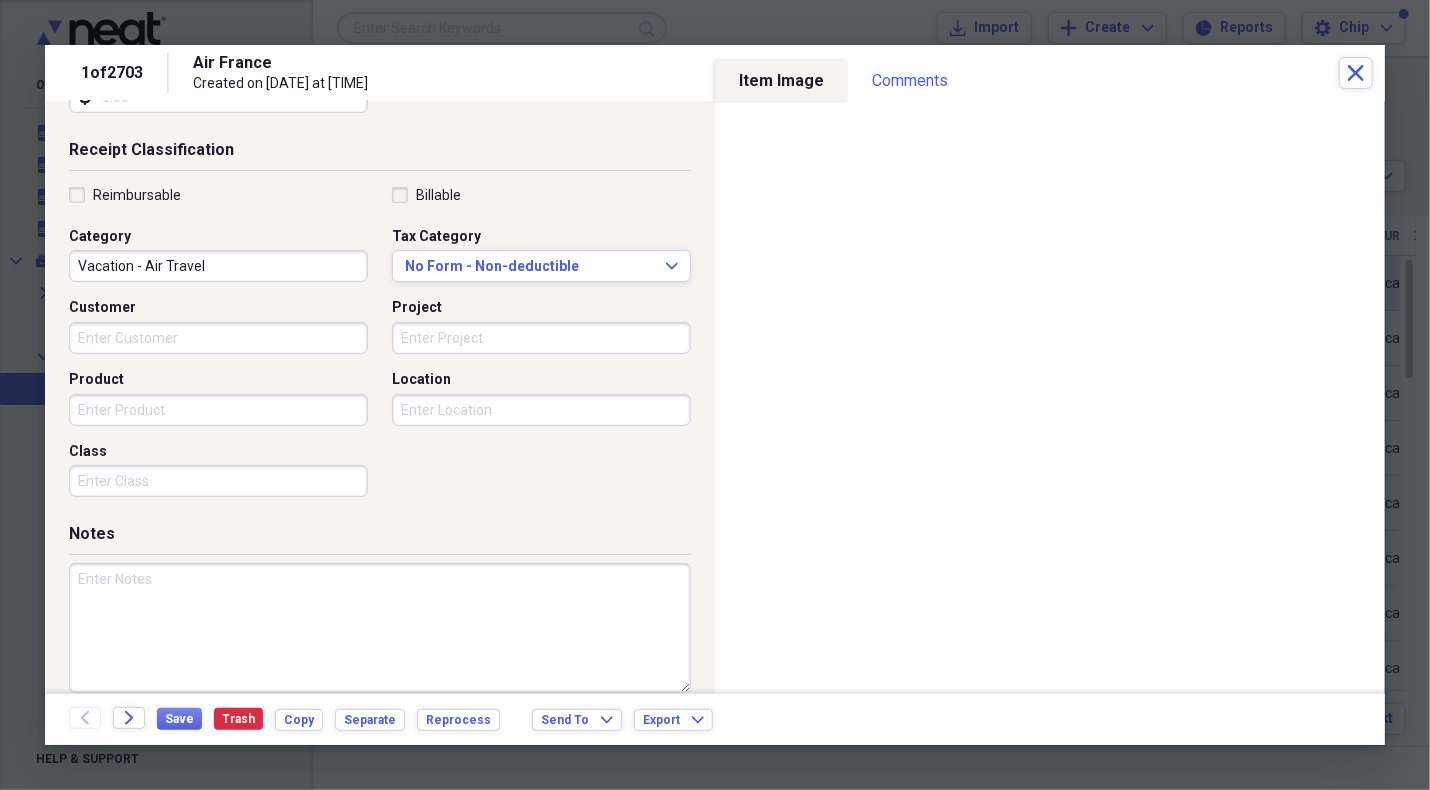 scroll, scrollTop: 426, scrollLeft: 0, axis: vertical 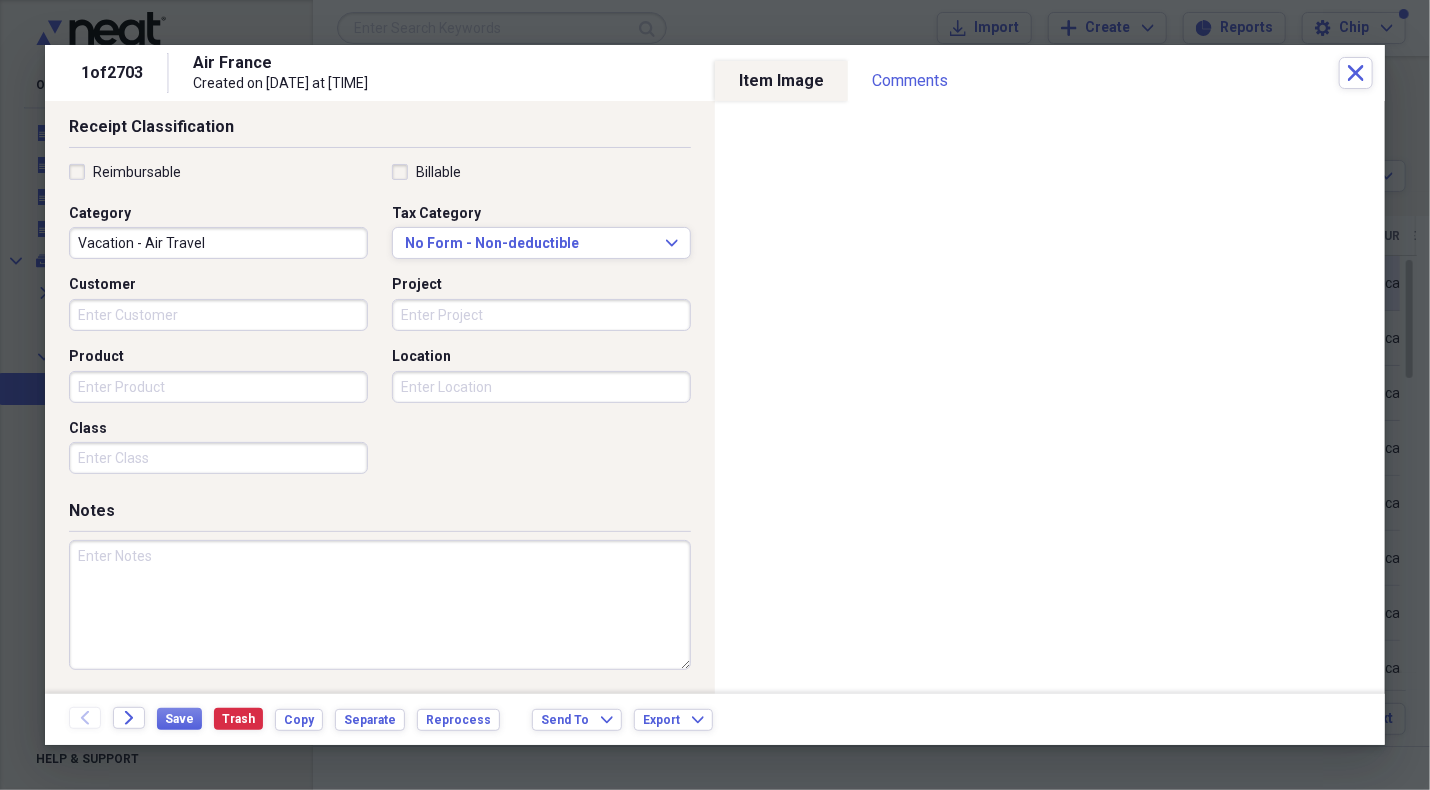 click at bounding box center (380, 605) 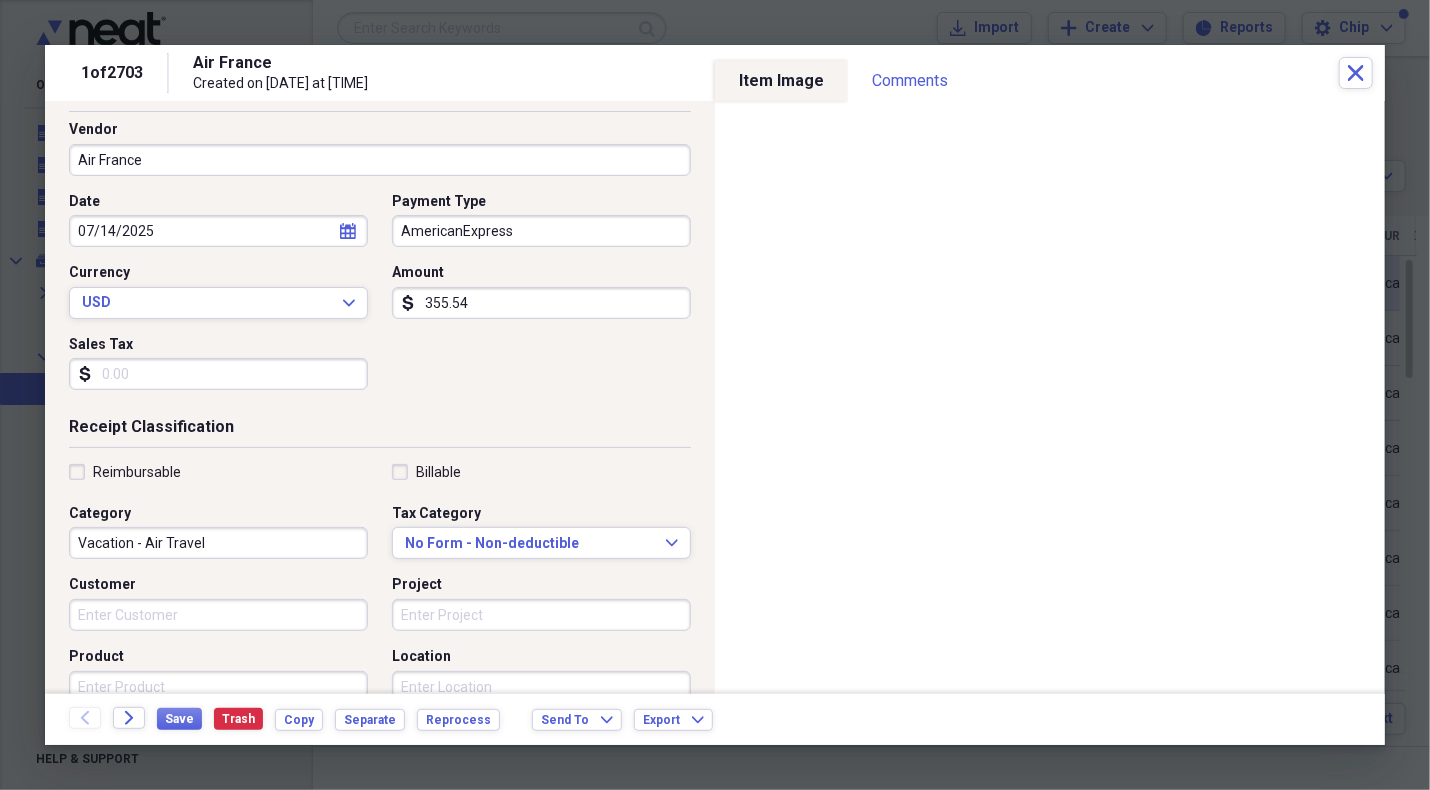 scroll, scrollTop: 26, scrollLeft: 0, axis: vertical 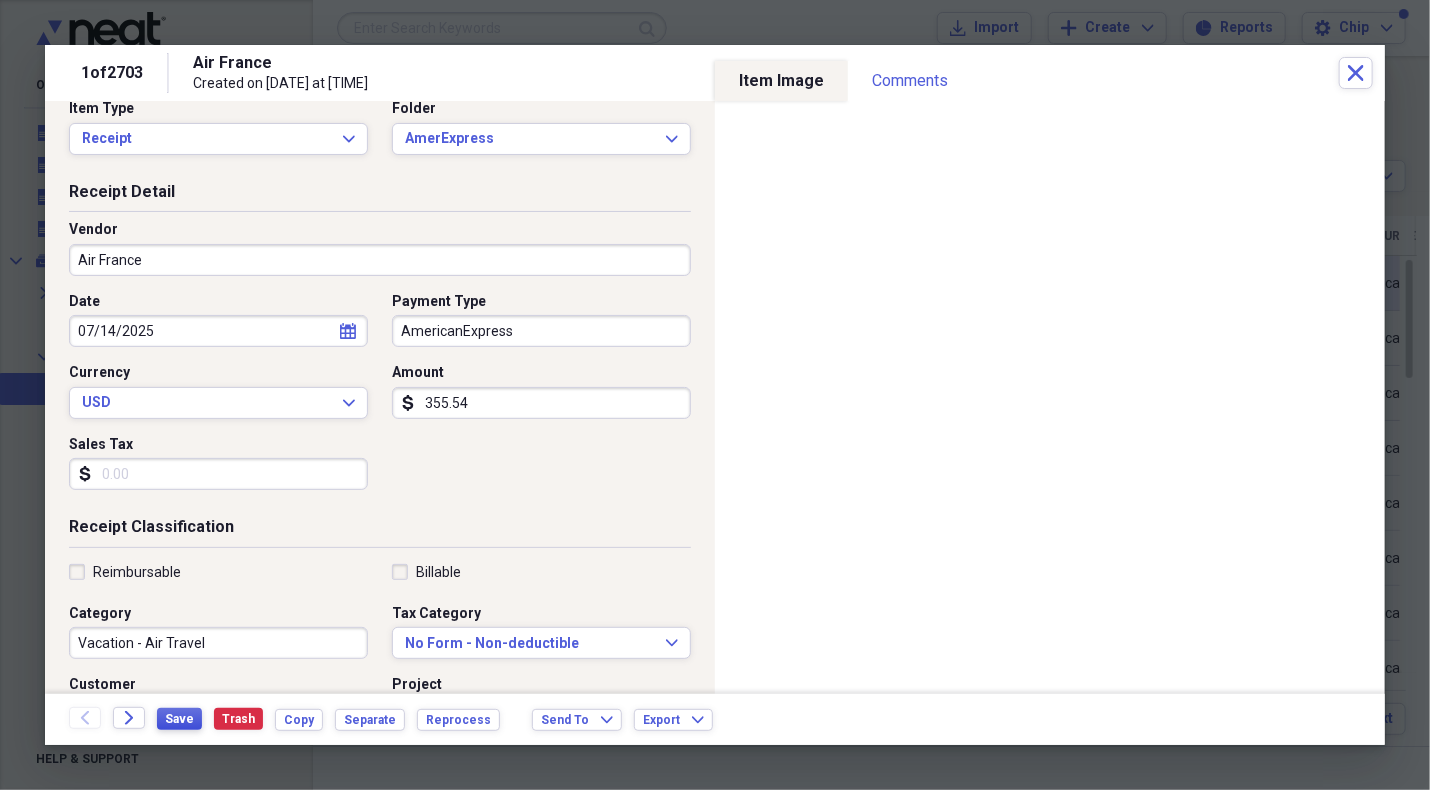 type on "Brown Barge Lady Trip : Flight Change [ORIGIN_CITY]-[DESTINATION_CITY] Oct 5 ZQC8JK Air France #631 (change from Oct 7), change seats to 19J, 19K" 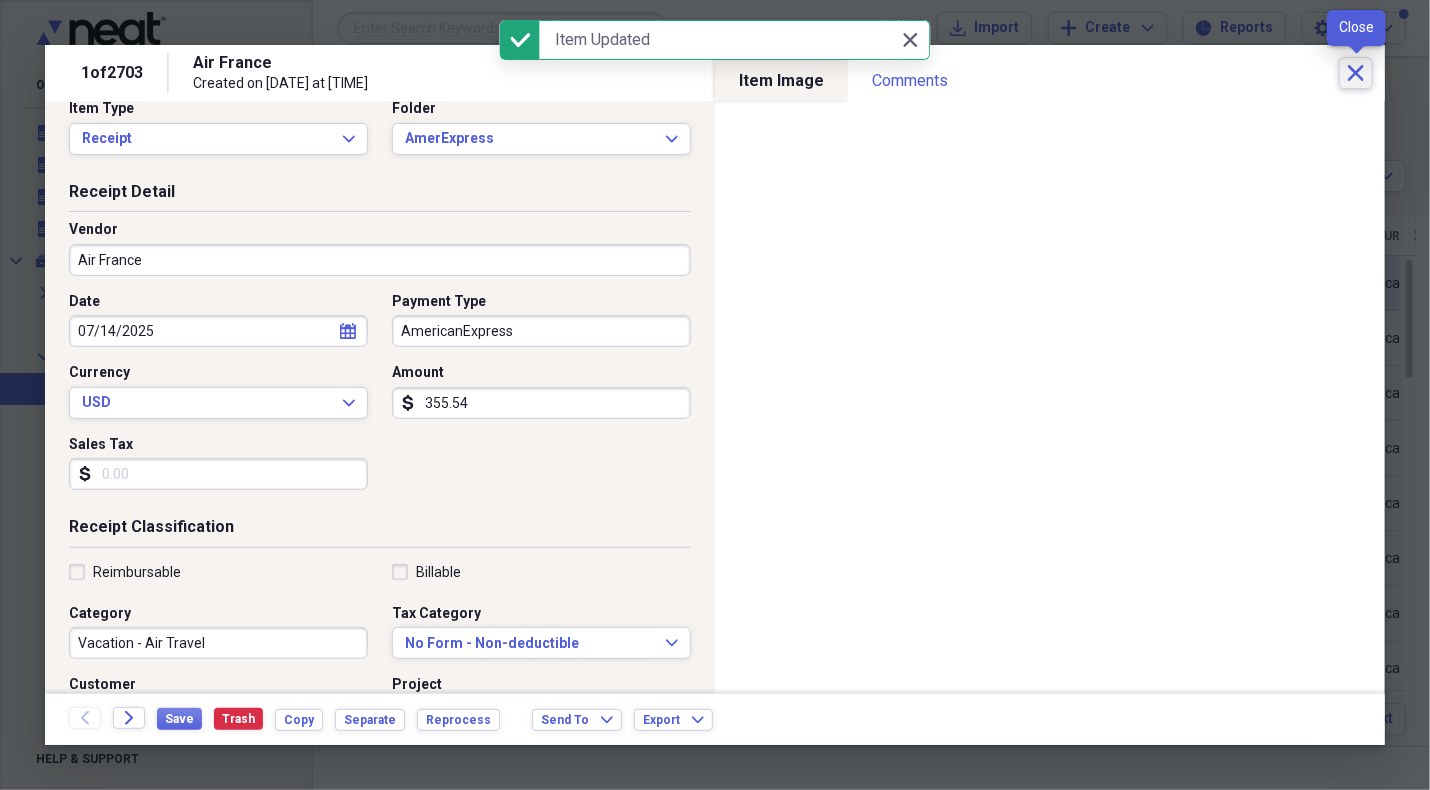 click on "Close" 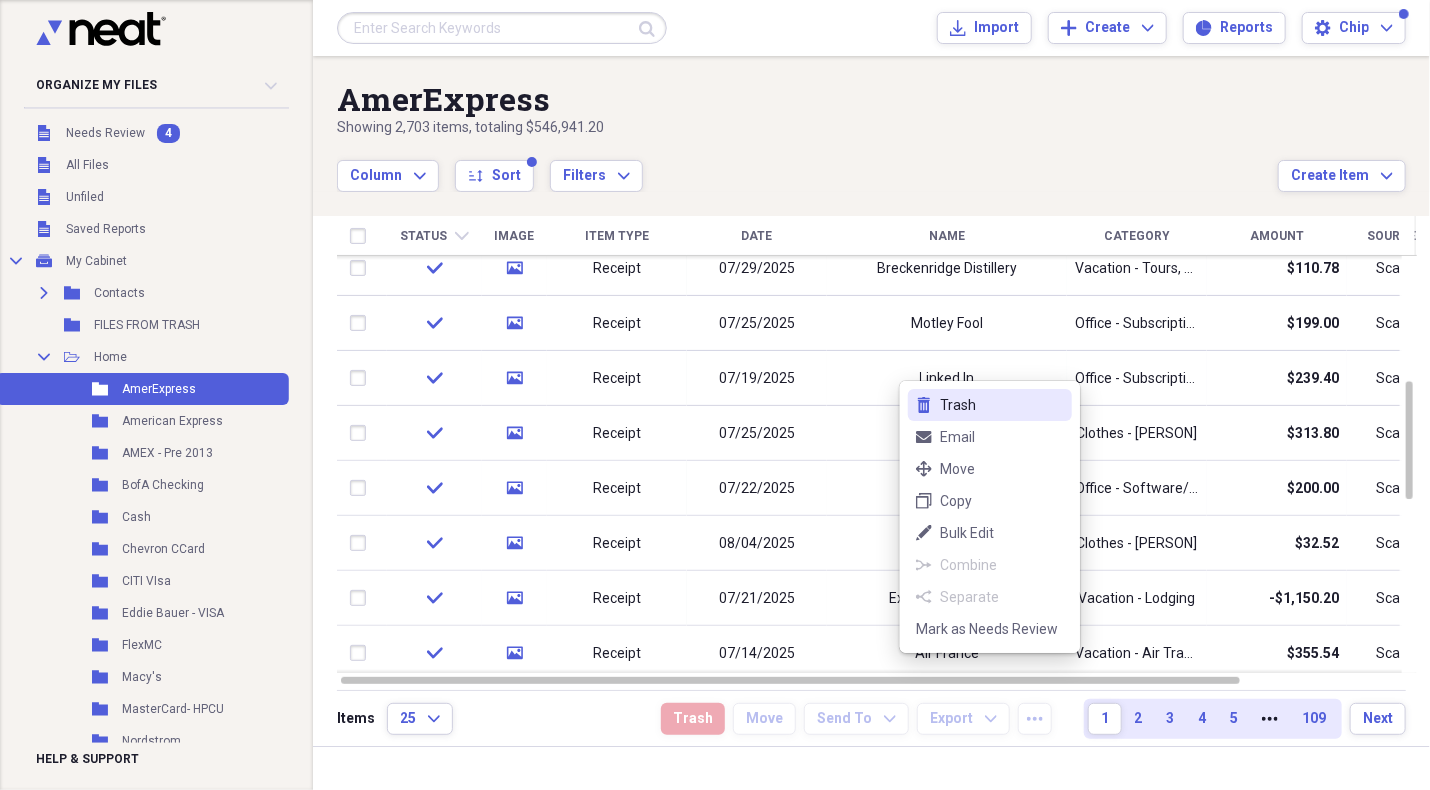 click on "Trash" at bounding box center [1002, 405] 